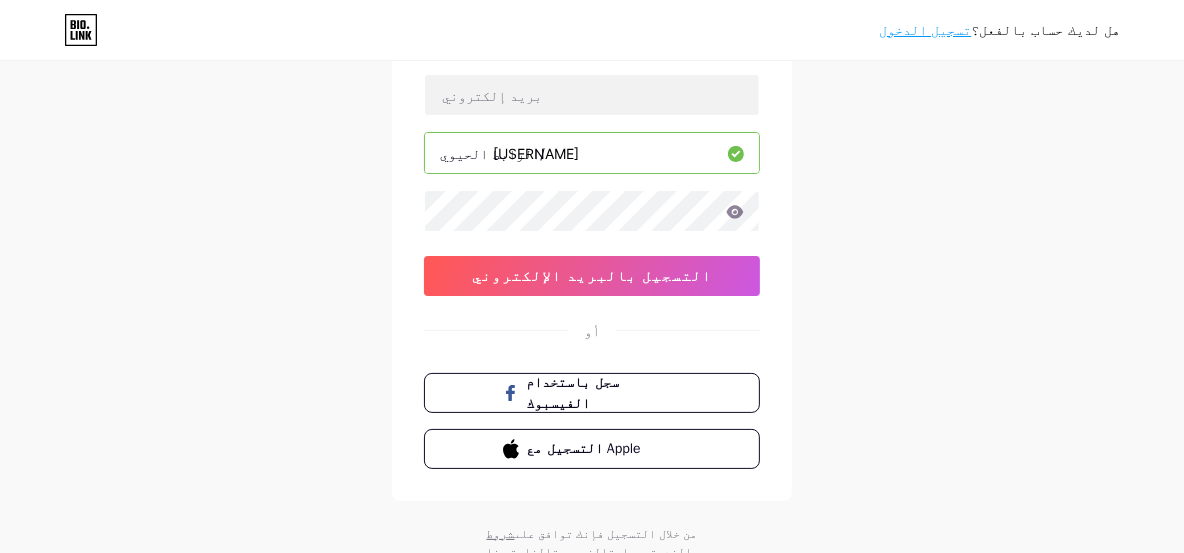 scroll, scrollTop: 93, scrollLeft: 0, axis: vertical 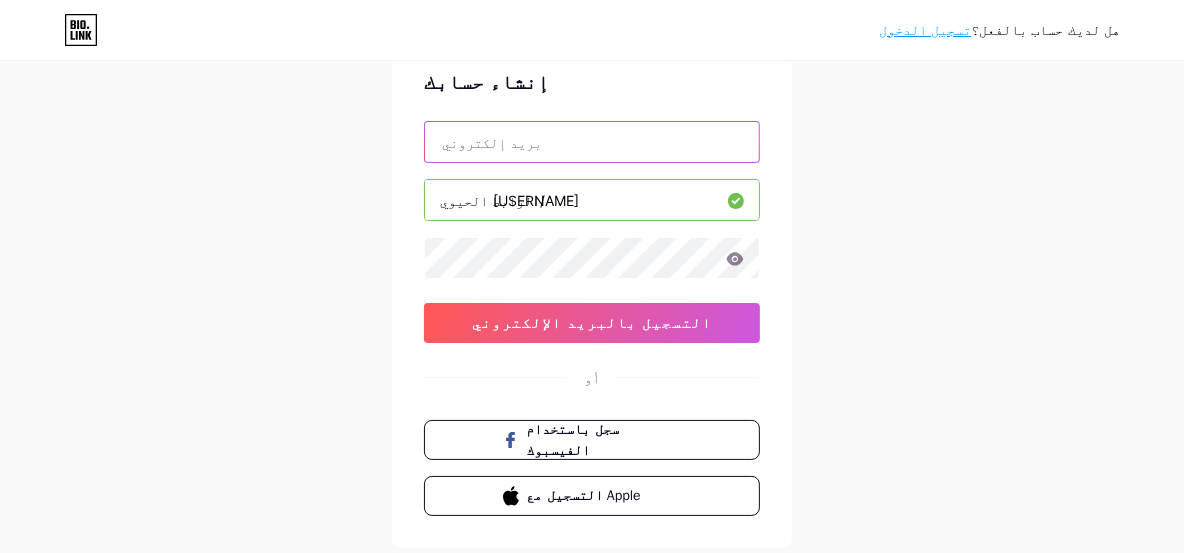 click at bounding box center [592, 142] 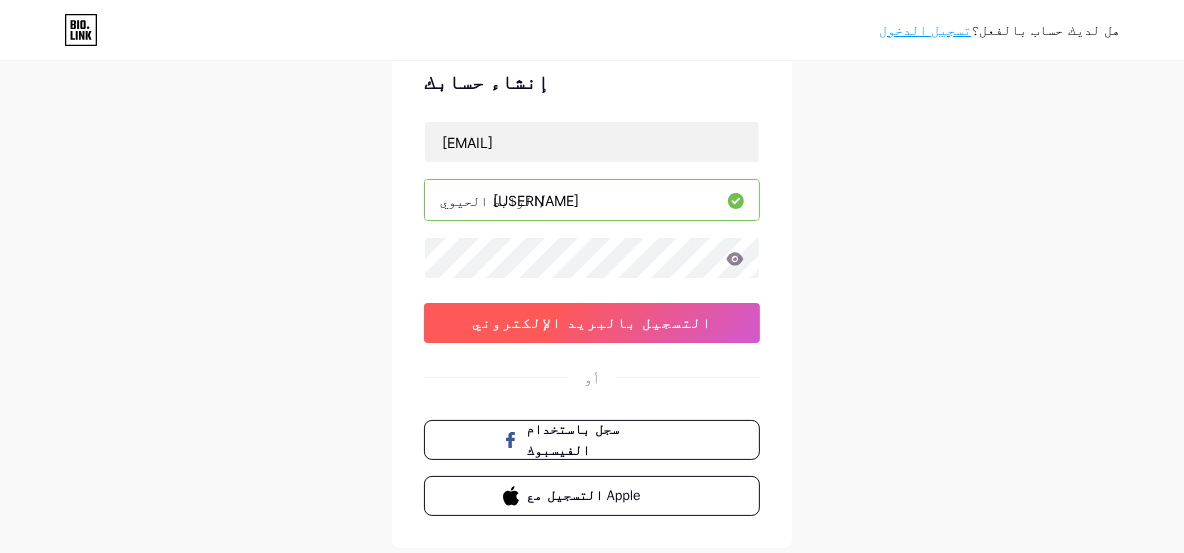 click on "التسجيل بالبريد الإلكتروني" at bounding box center [592, 322] 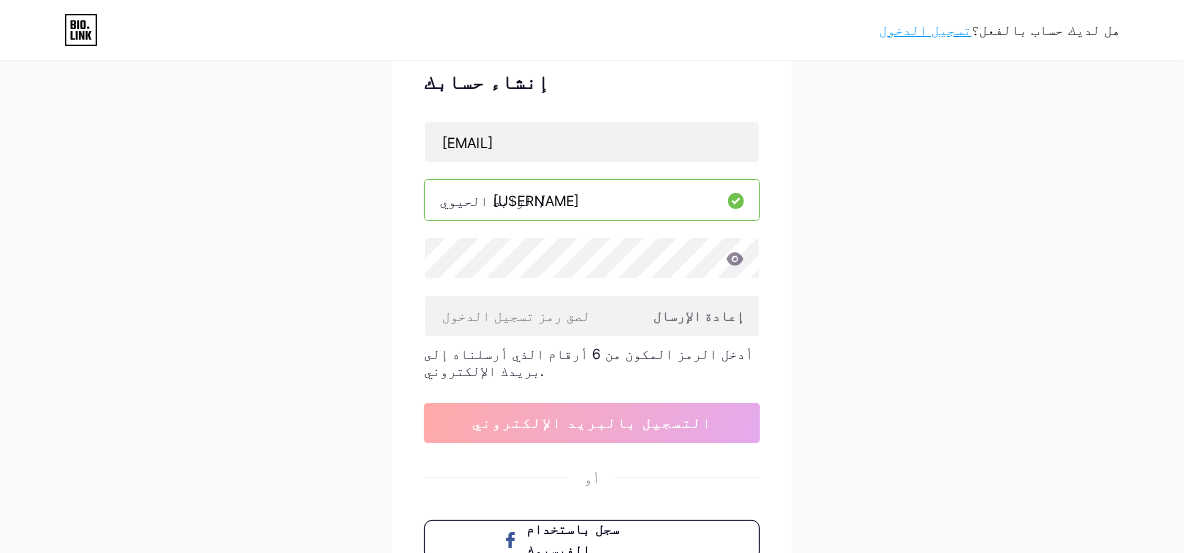 click on "أدخل الرمز المكون من 6 أرقام الذي أرسلناه إلى بريدك الإلكتروني." at bounding box center [588, 362] 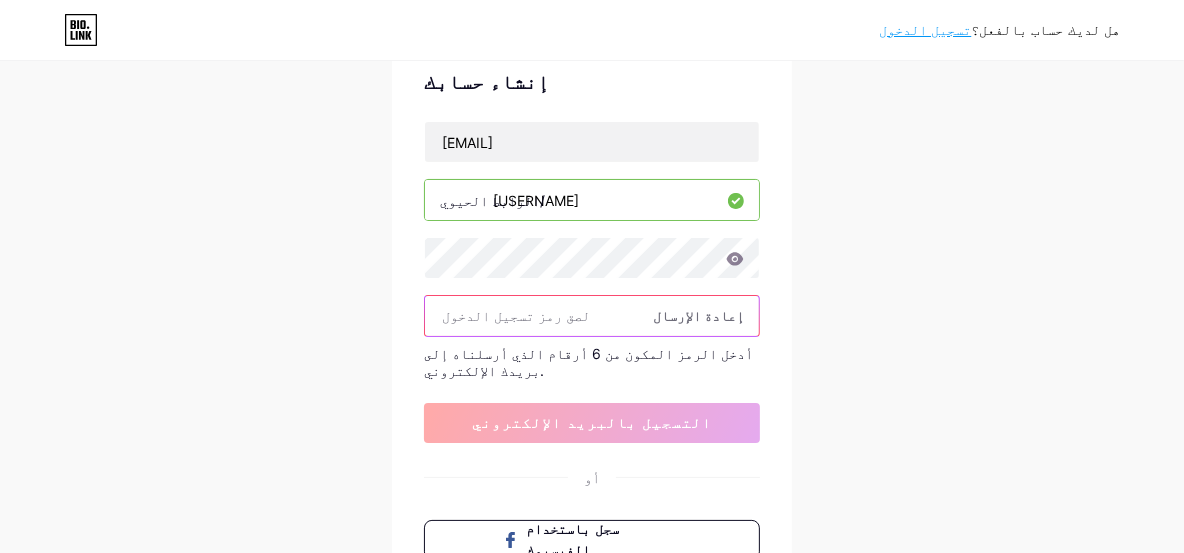 click at bounding box center [592, 316] 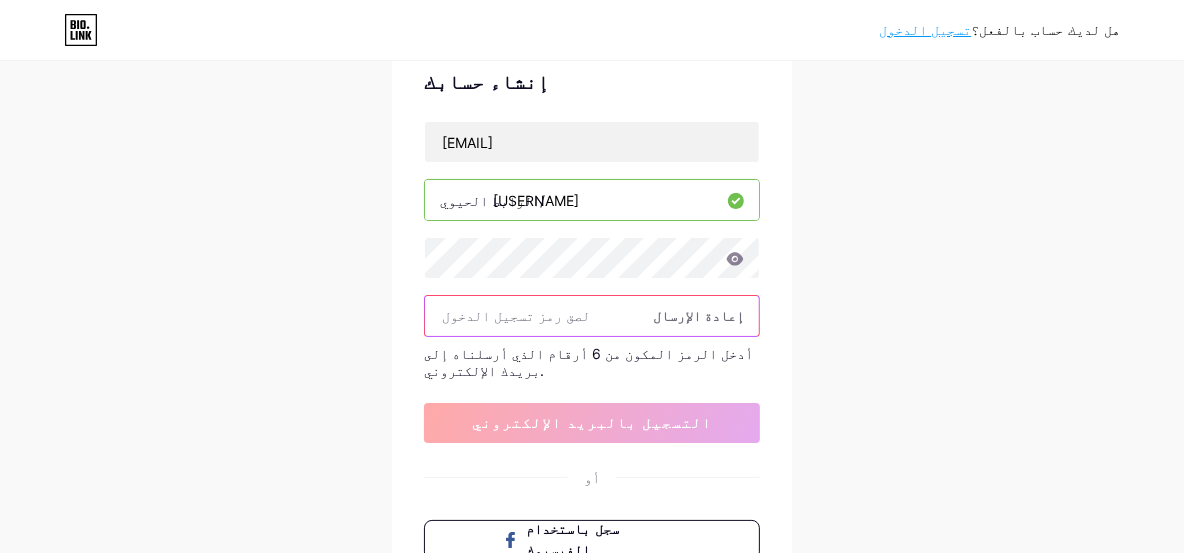click at bounding box center [592, 316] 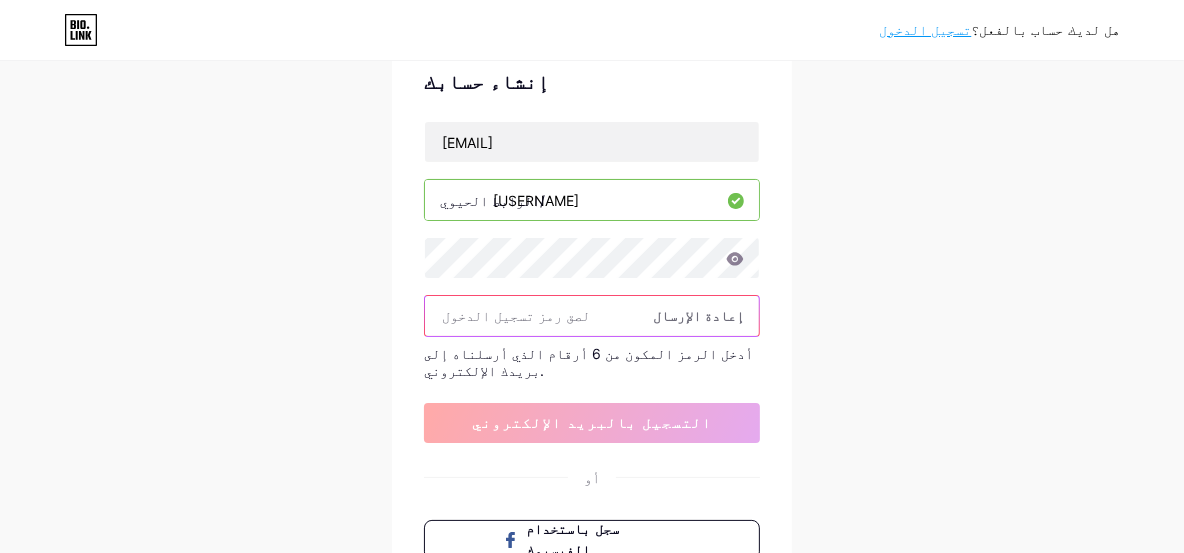 paste on "[TOKEN]" 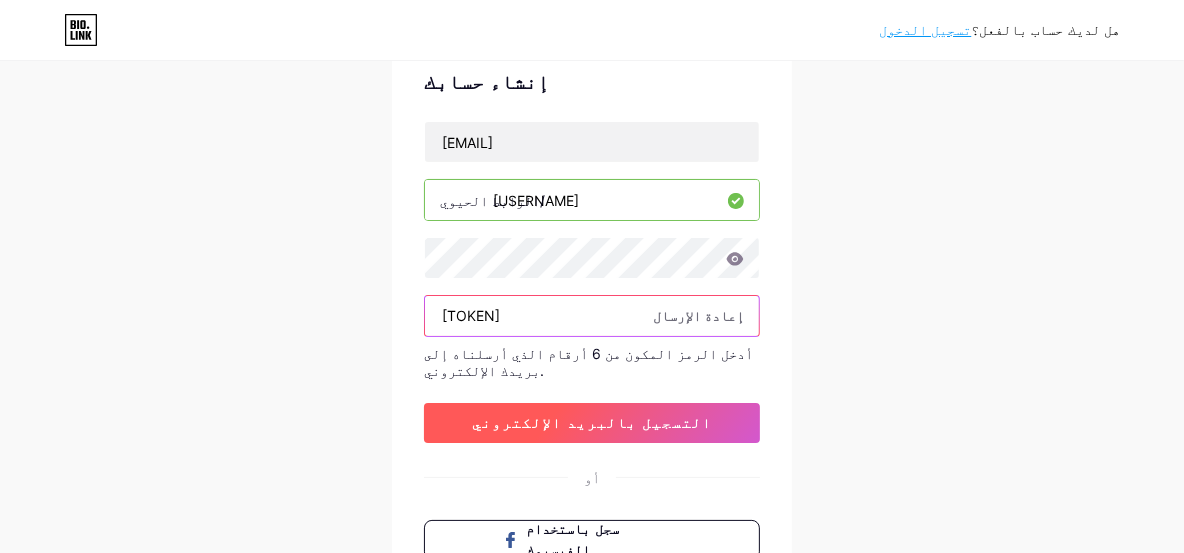 type on "[TOKEN]" 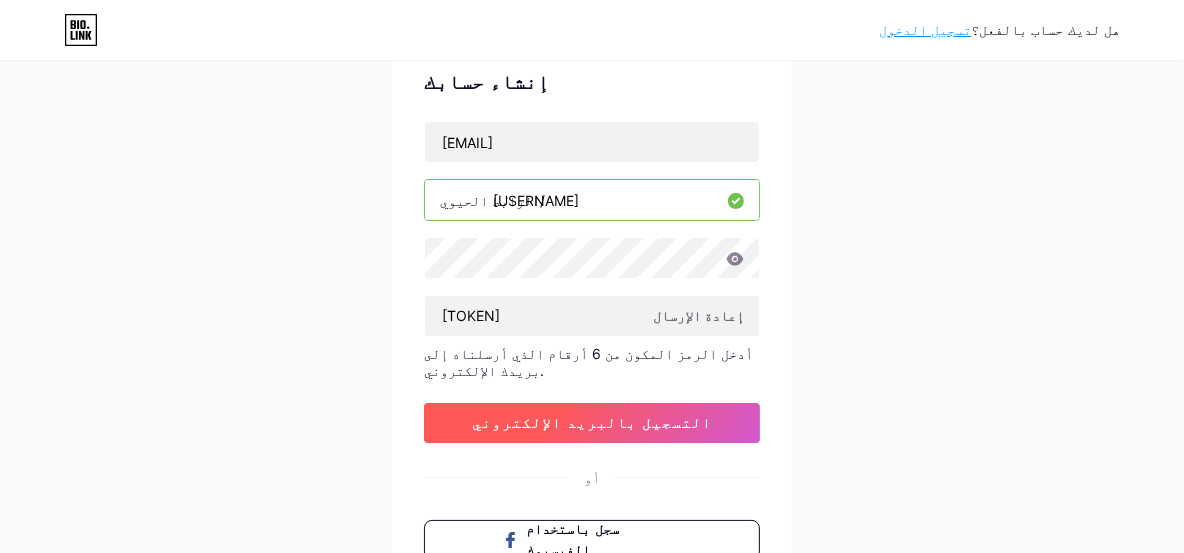 click on "التسجيل بالبريد الإلكتروني" at bounding box center [592, 422] 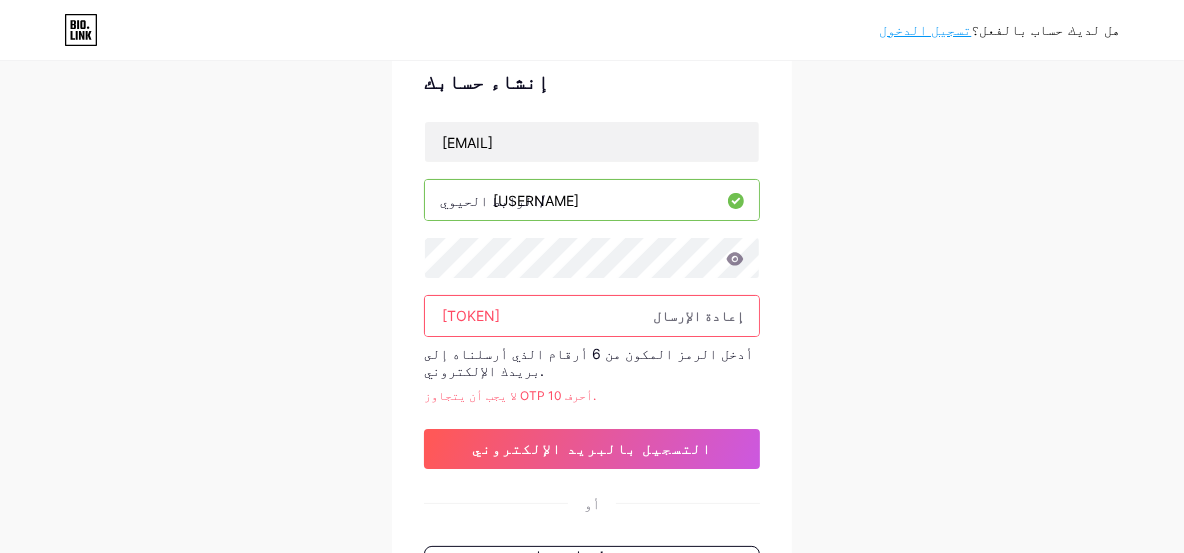 drag, startPoint x: 601, startPoint y: 316, endPoint x: 419, endPoint y: 326, distance: 182.27452 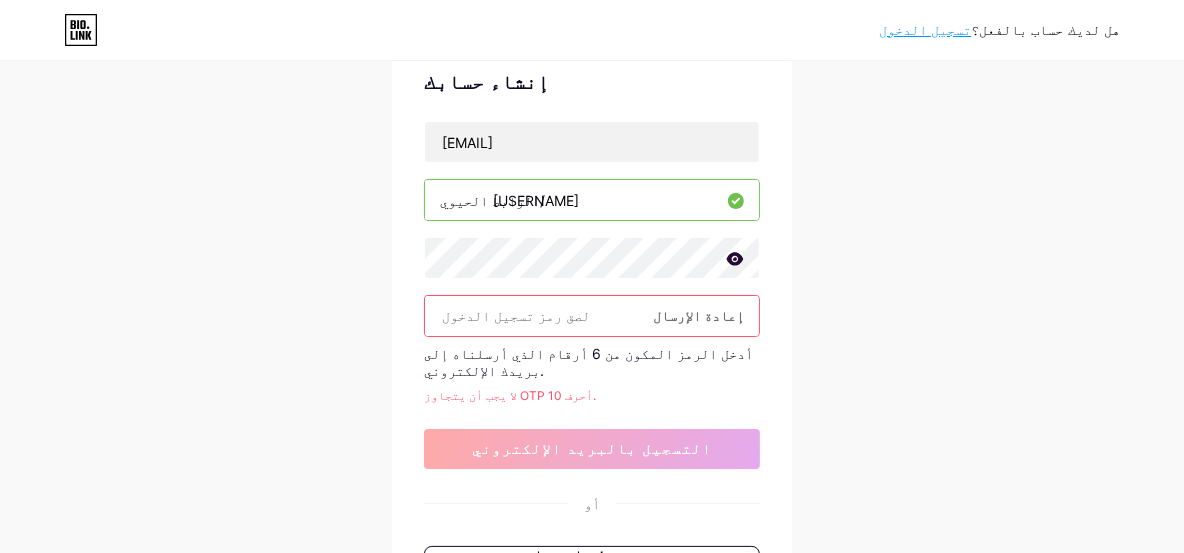 click at bounding box center [592, 316] 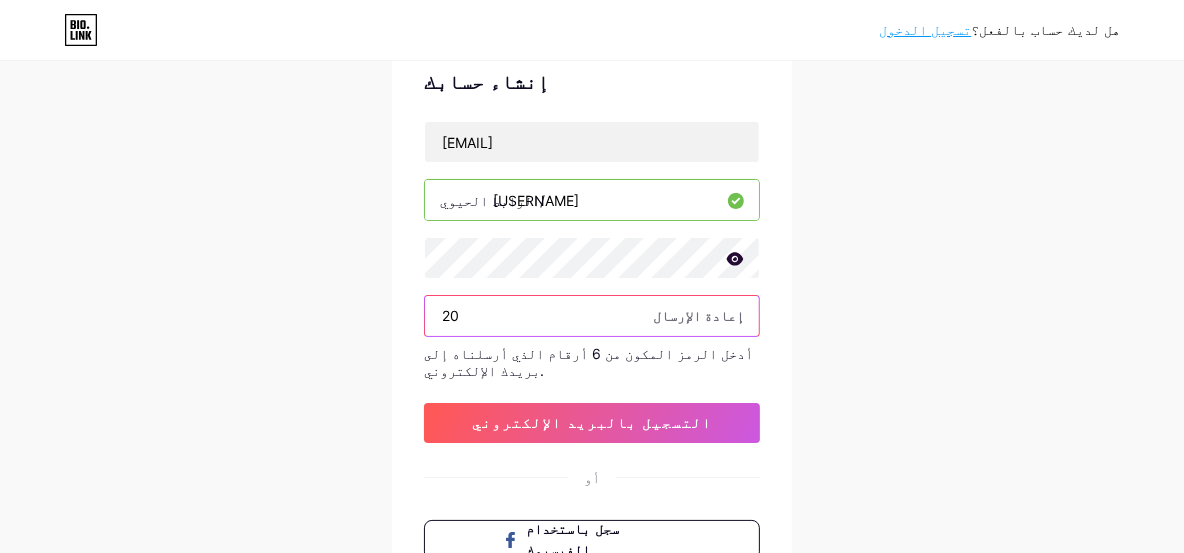 type on "2" 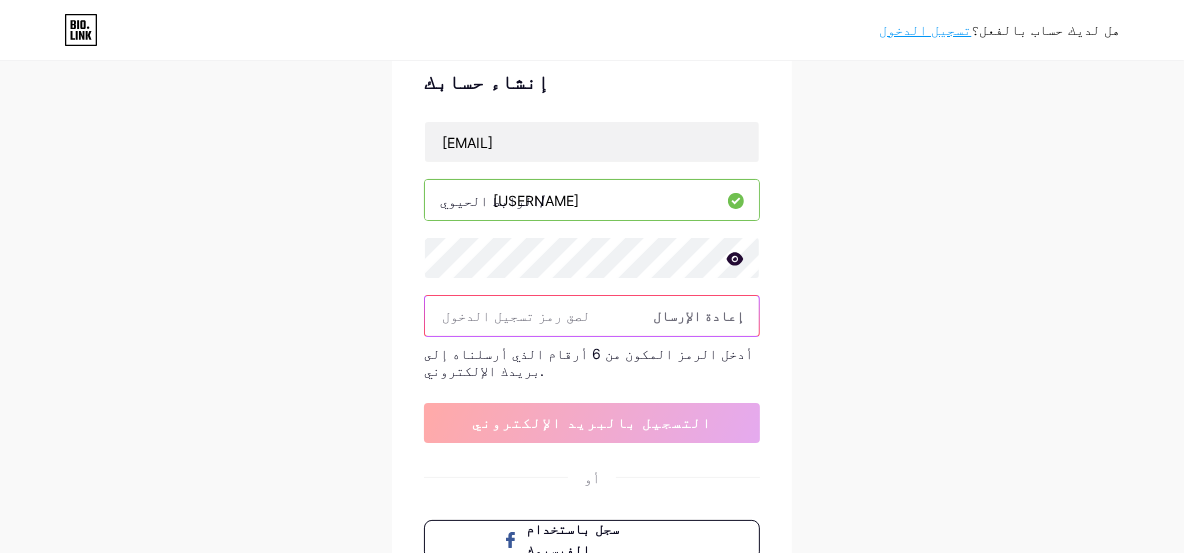 click at bounding box center (592, 316) 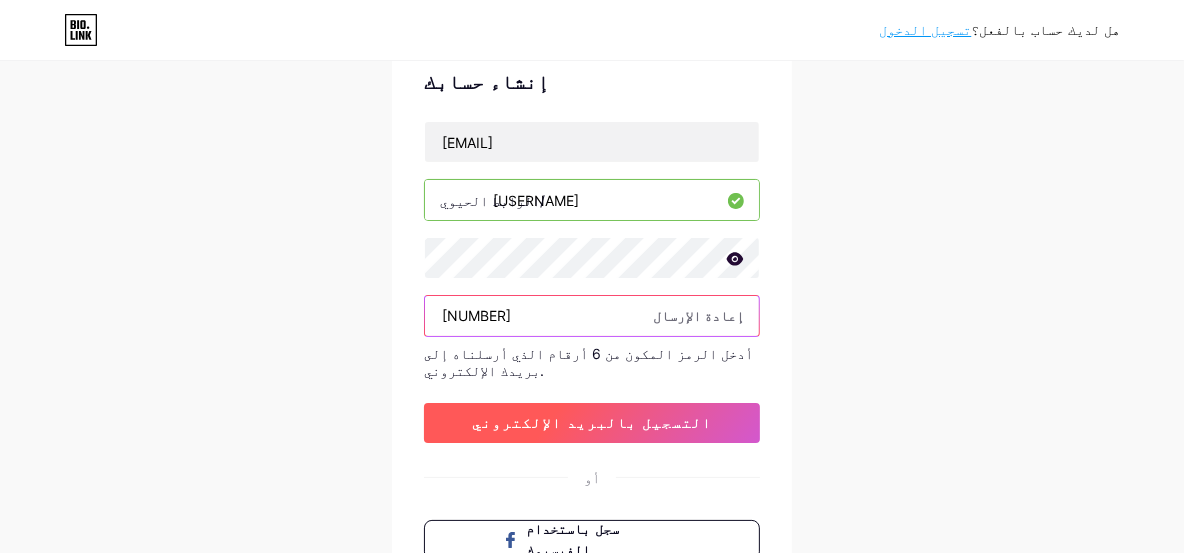 type on "[NUMBER]" 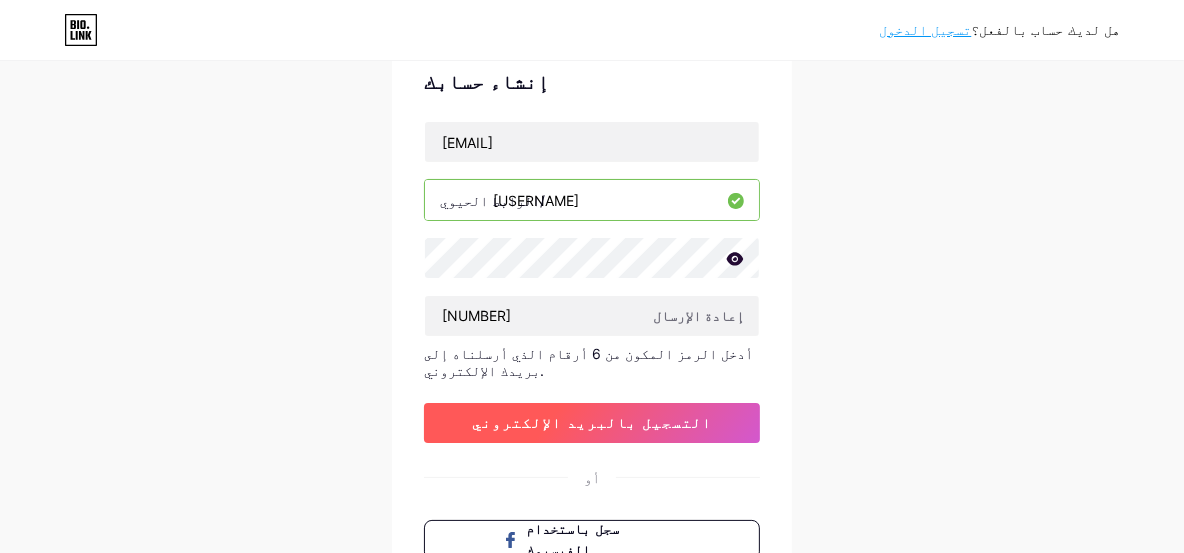 click on "التسجيل بالبريد الإلكتروني" at bounding box center (592, 422) 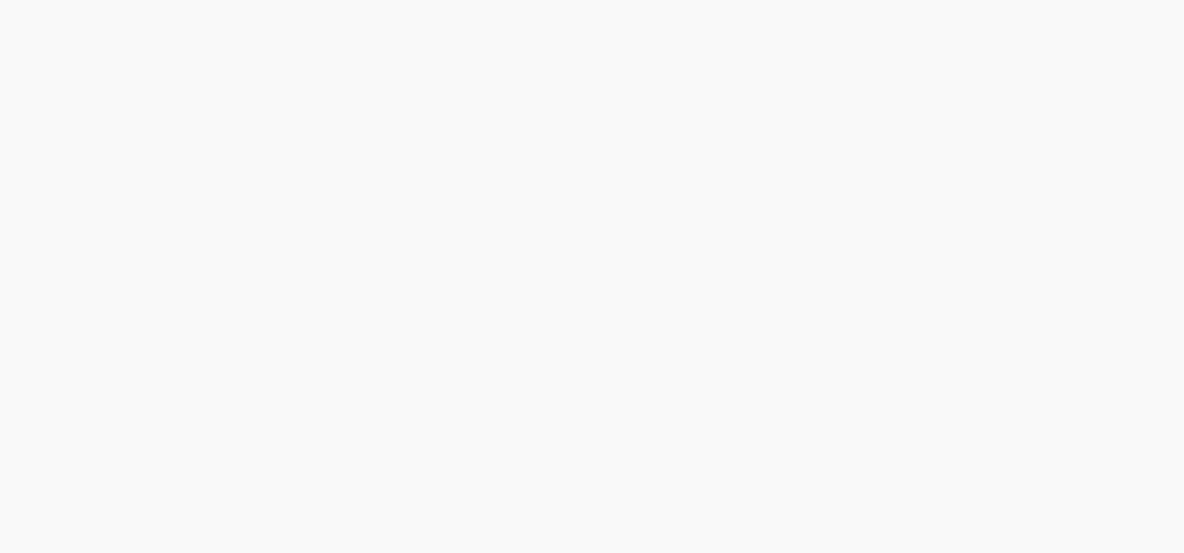 scroll, scrollTop: 0, scrollLeft: 0, axis: both 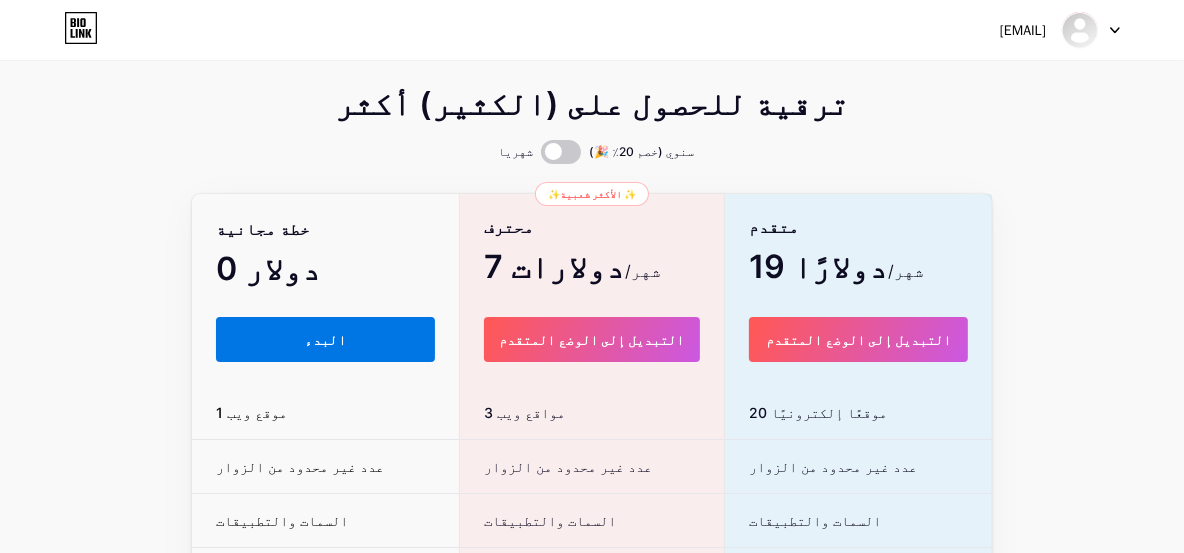 click on "البدء" at bounding box center (325, 339) 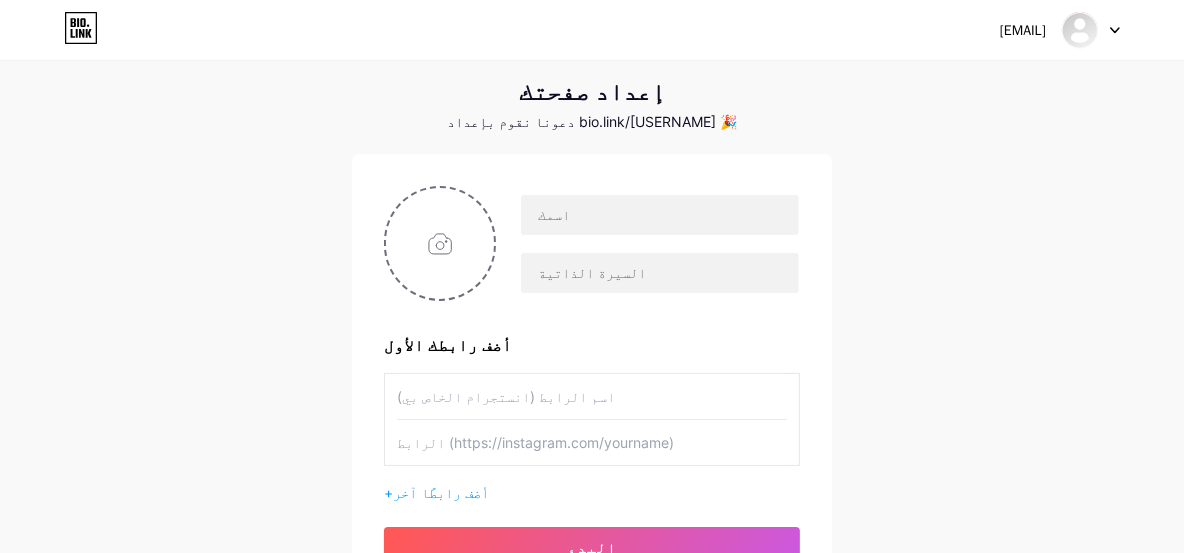 scroll, scrollTop: 100, scrollLeft: 0, axis: vertical 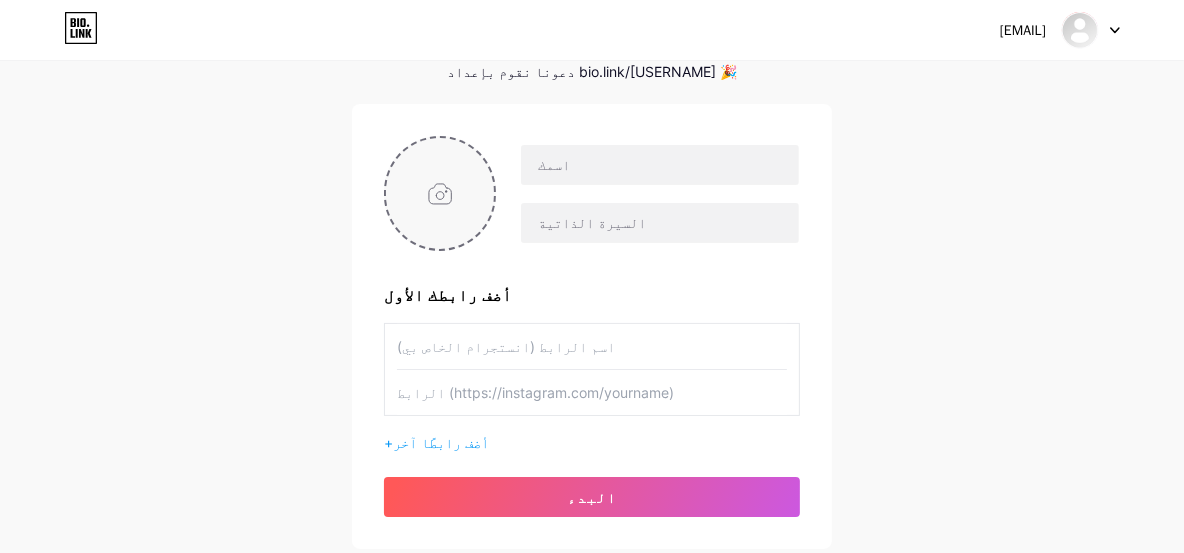 click at bounding box center [440, 193] 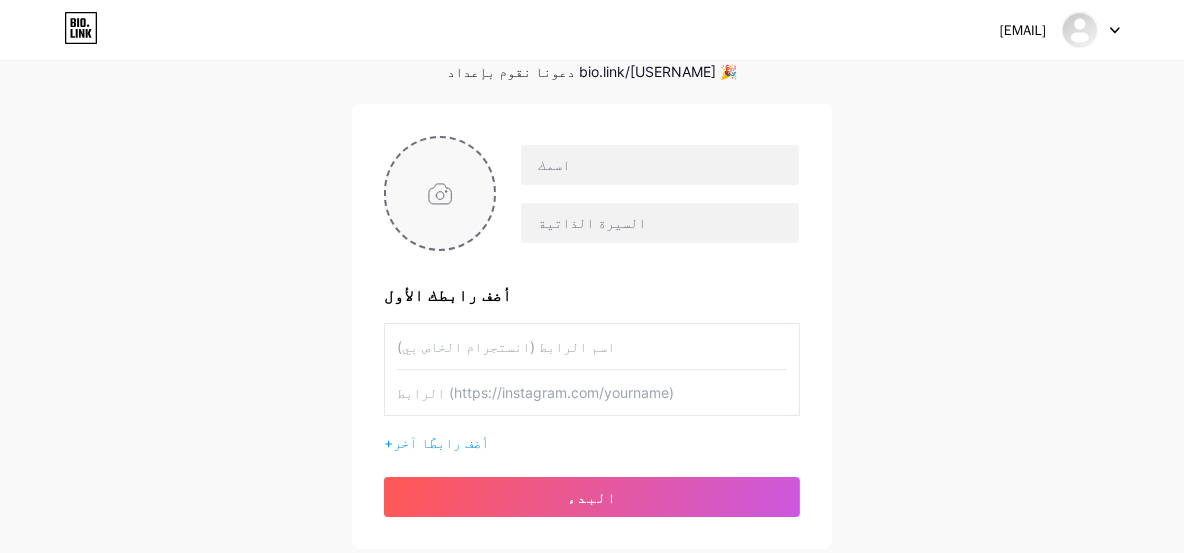 type on "C:\fakepath\[BRAND] [TYPE] [STYLE] [ITEM].png" 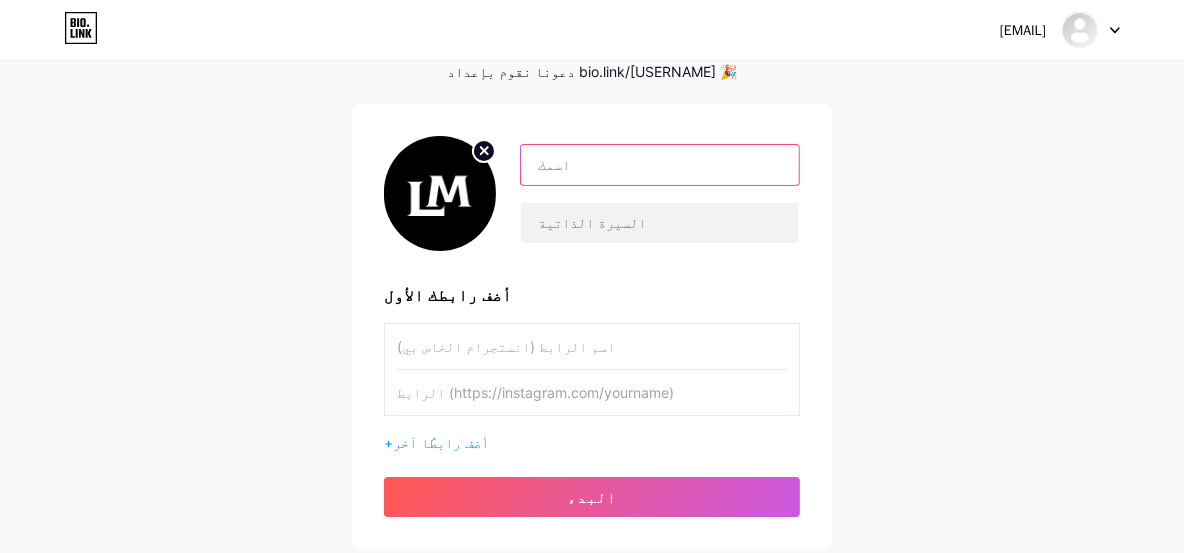 click at bounding box center [660, 165] 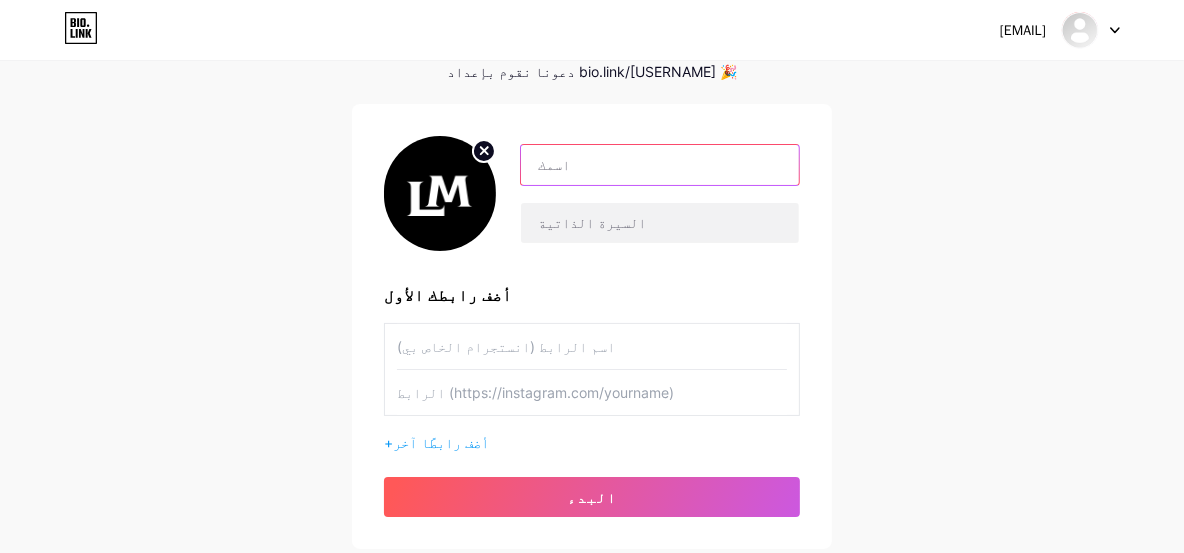 click at bounding box center [660, 165] 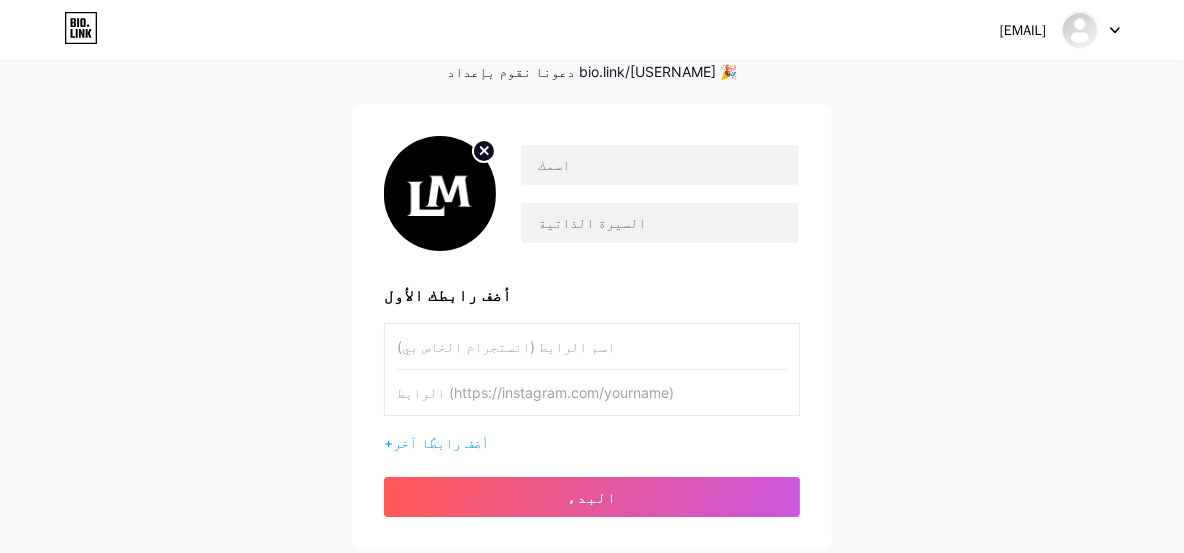 click on "أضف رابطك الأول
+  أضف رابطًا آخر     البدء" at bounding box center (592, 326) 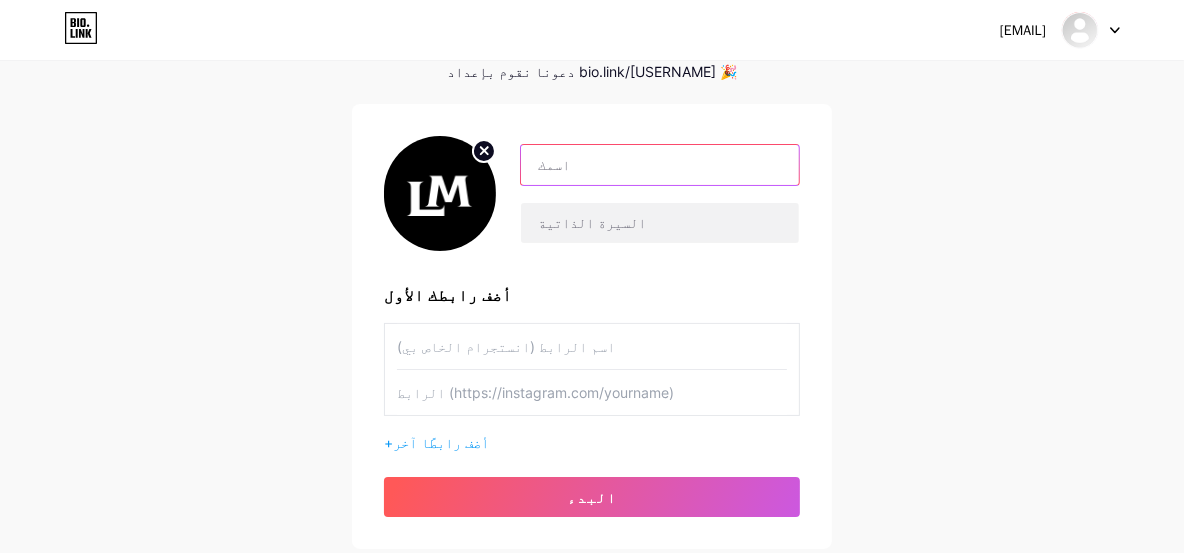 click at bounding box center [660, 165] 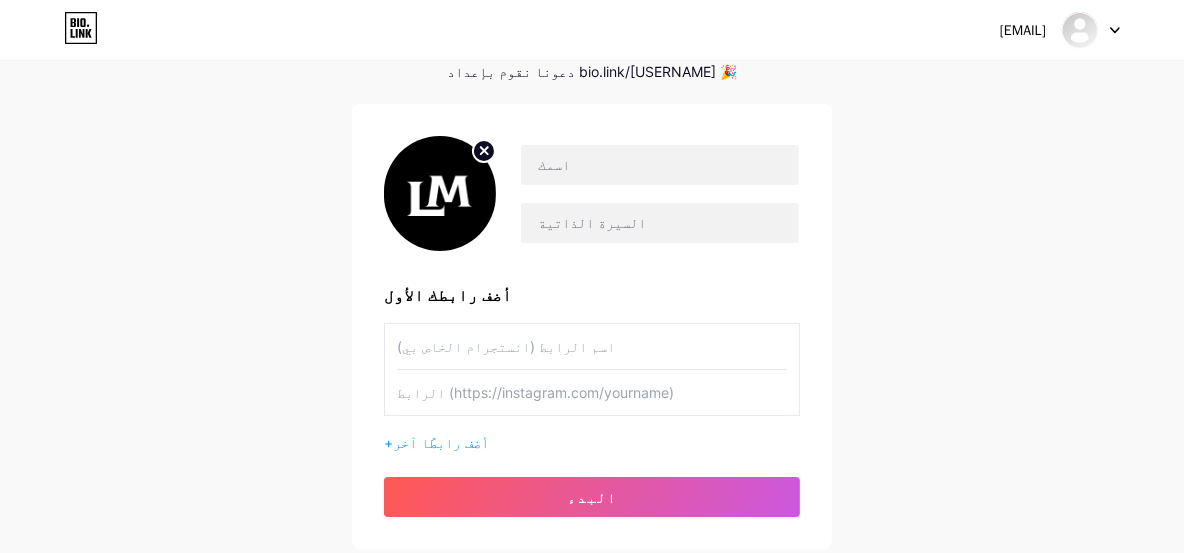 click on "أضف رابطك الأول
+  أضف رابطًا آخر     البدء" at bounding box center (592, 326) 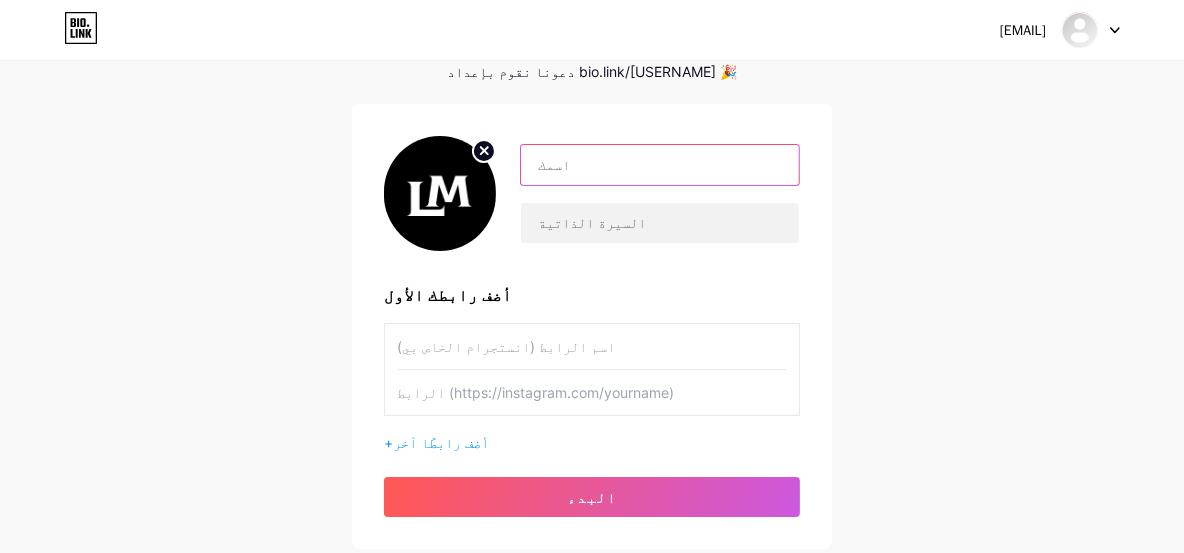 click at bounding box center (660, 165) 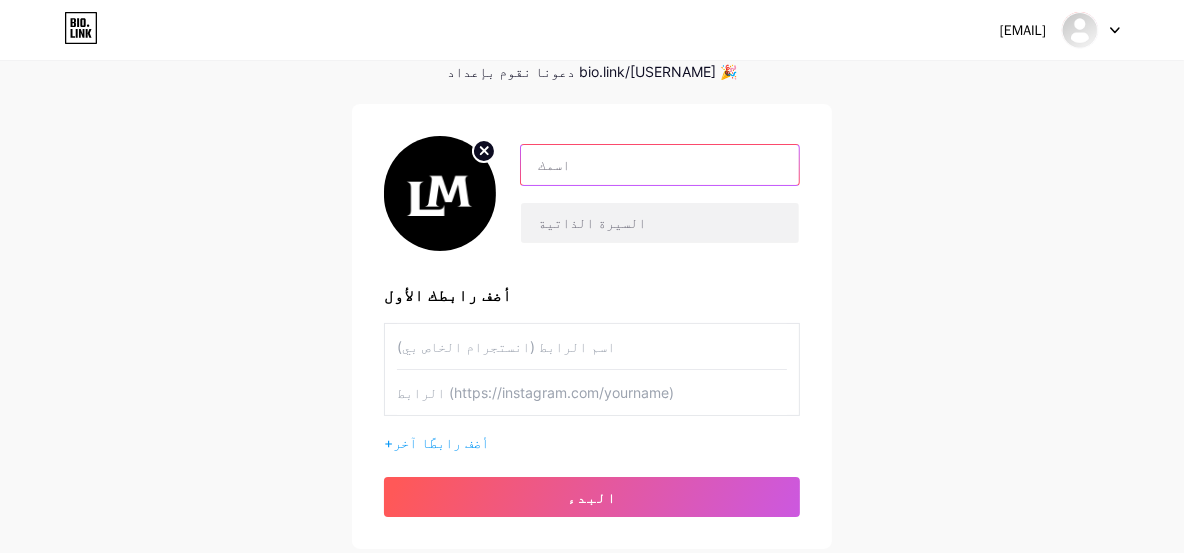 paste on "[USERNAME]" 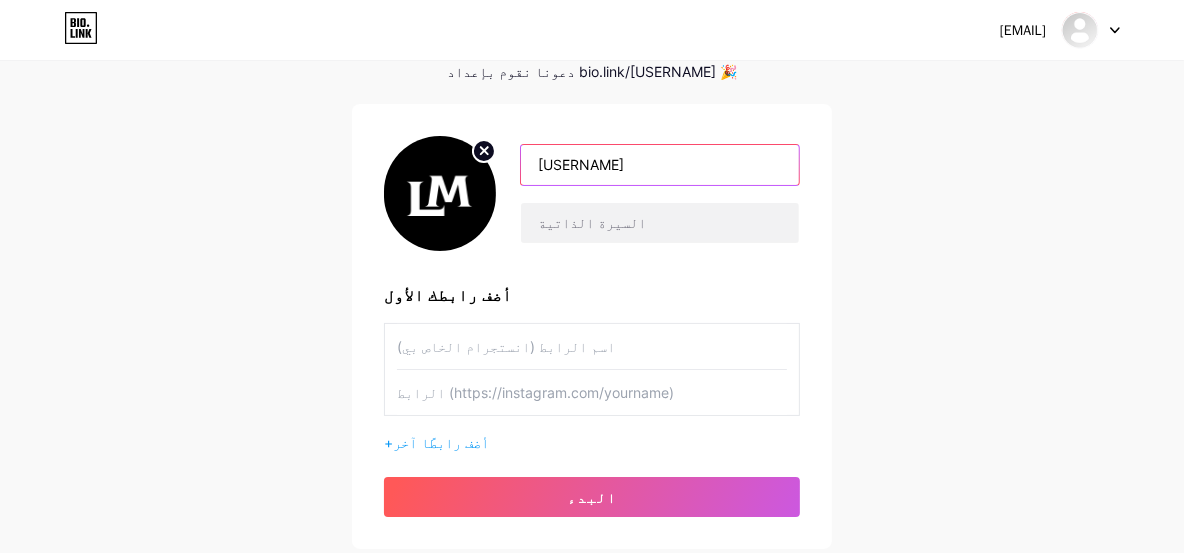 type on "[USERNAME]" 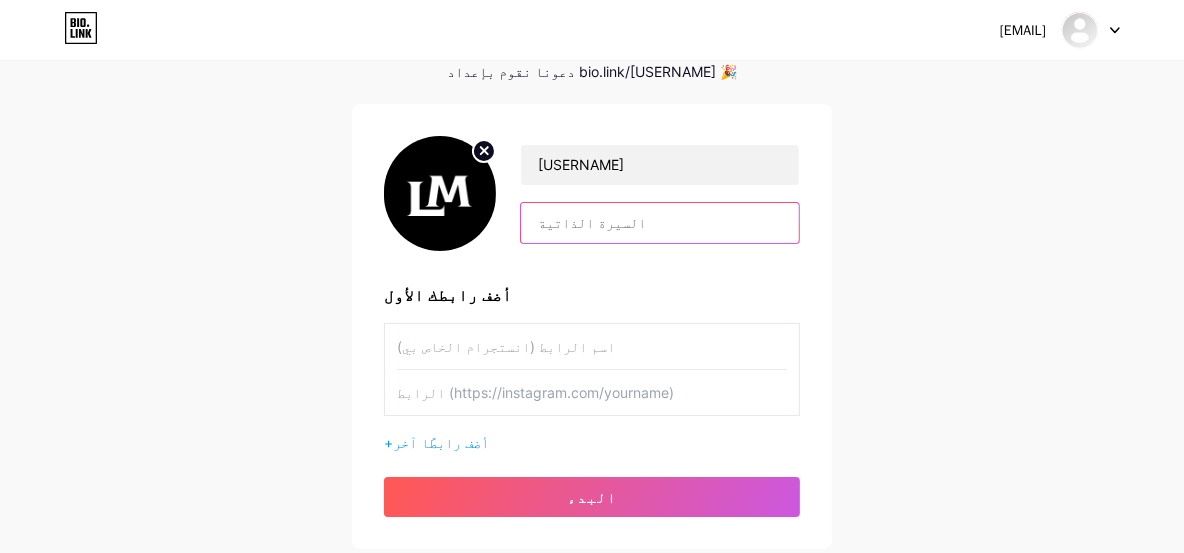 click at bounding box center (660, 223) 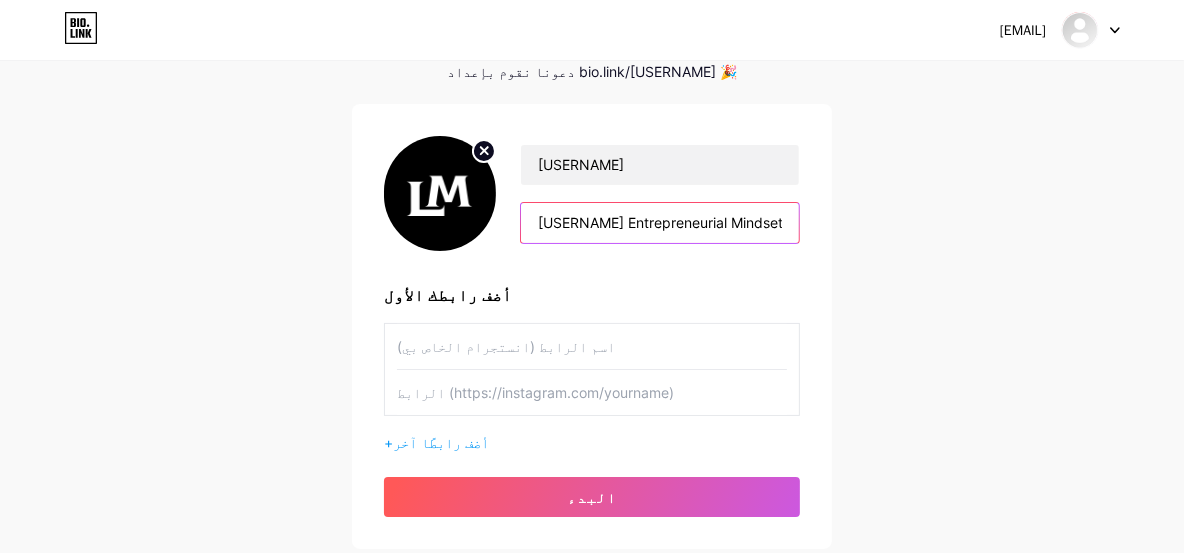 scroll, scrollTop: 0, scrollLeft: 1535, axis: horizontal 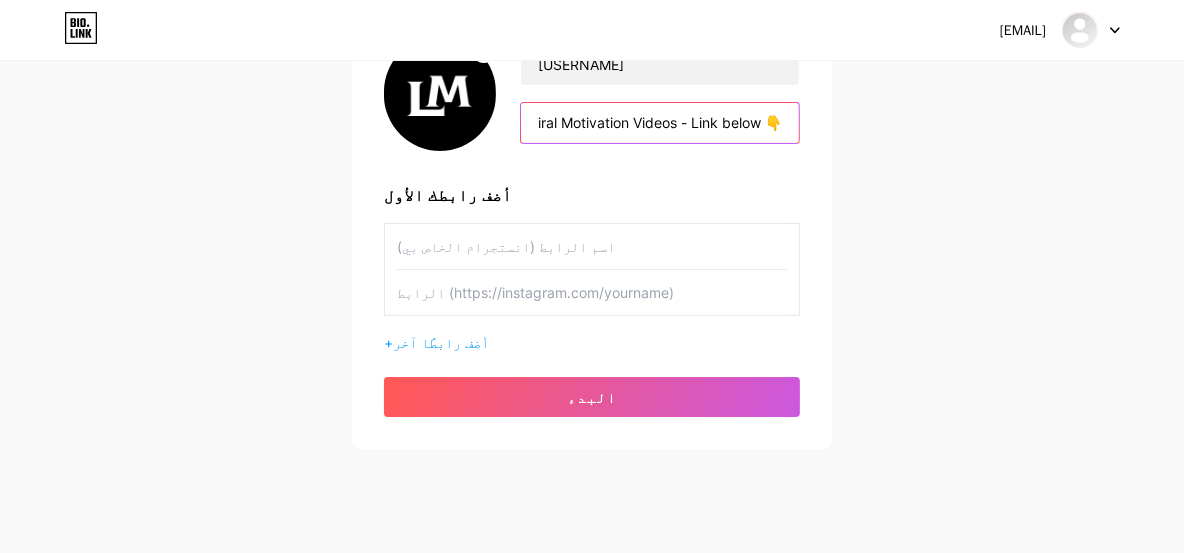 type on "[USERNAME] Entrepreneurial Mindset | Luxury Lifestyle | Success & Motivation  Unlock your true potential with daily motivation & exclusive luxury content. Join thousands who hustle smarter, live richer, and build legacy.  🎥 1000+ Viral Motivation Videos - Link below 👇" 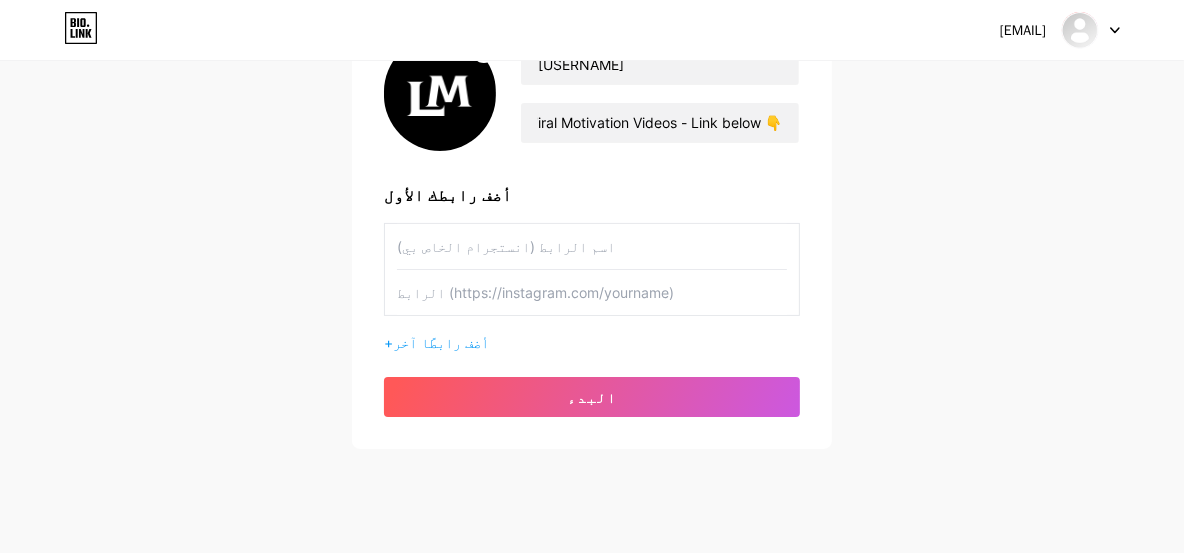 click at bounding box center [592, 246] 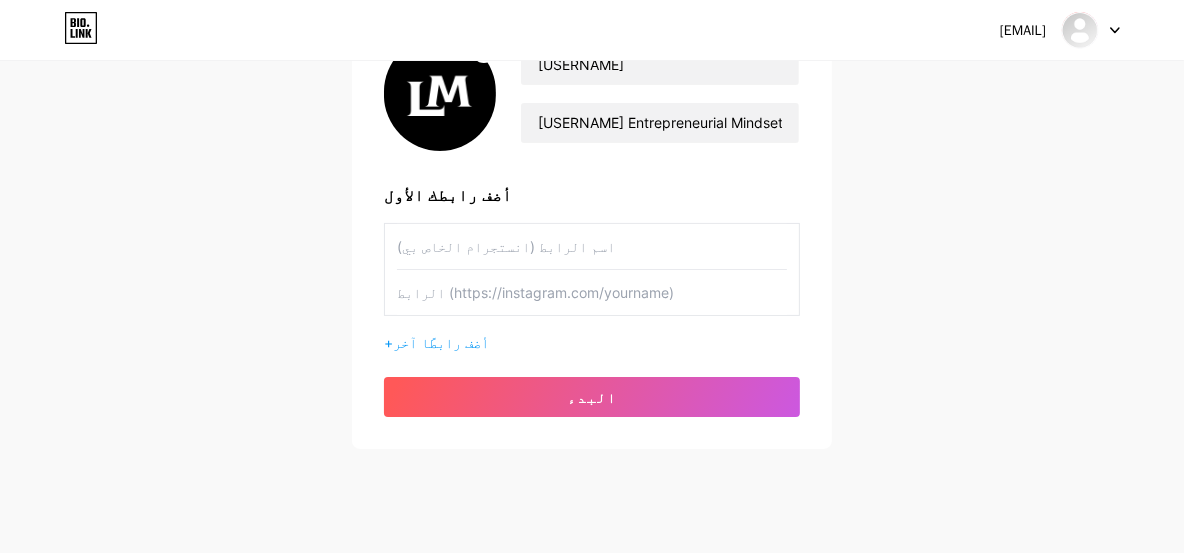 click at bounding box center (592, 246) 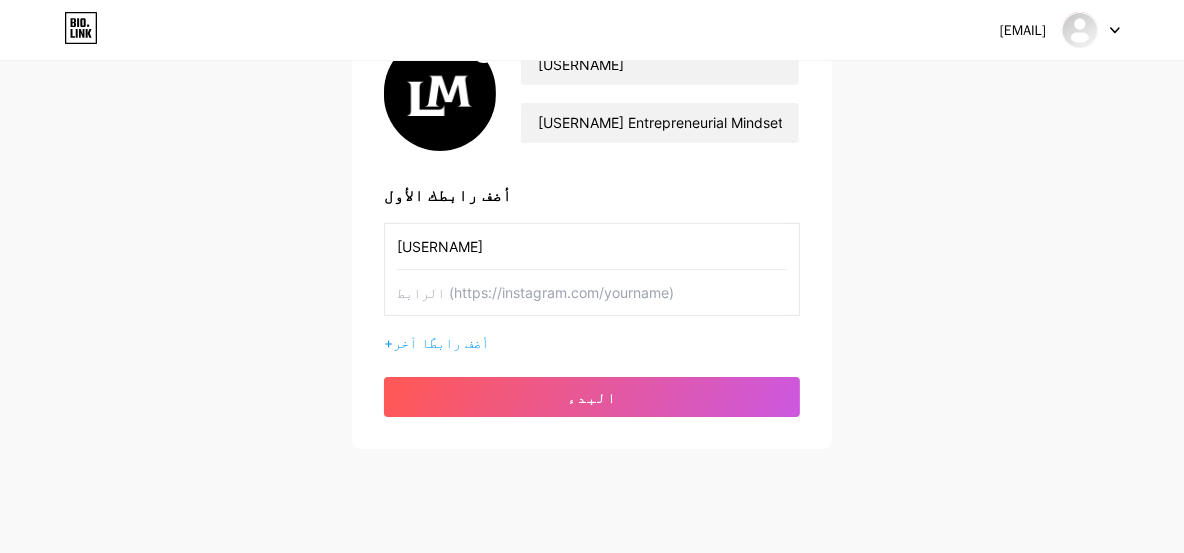 type on "[USERNAME]" 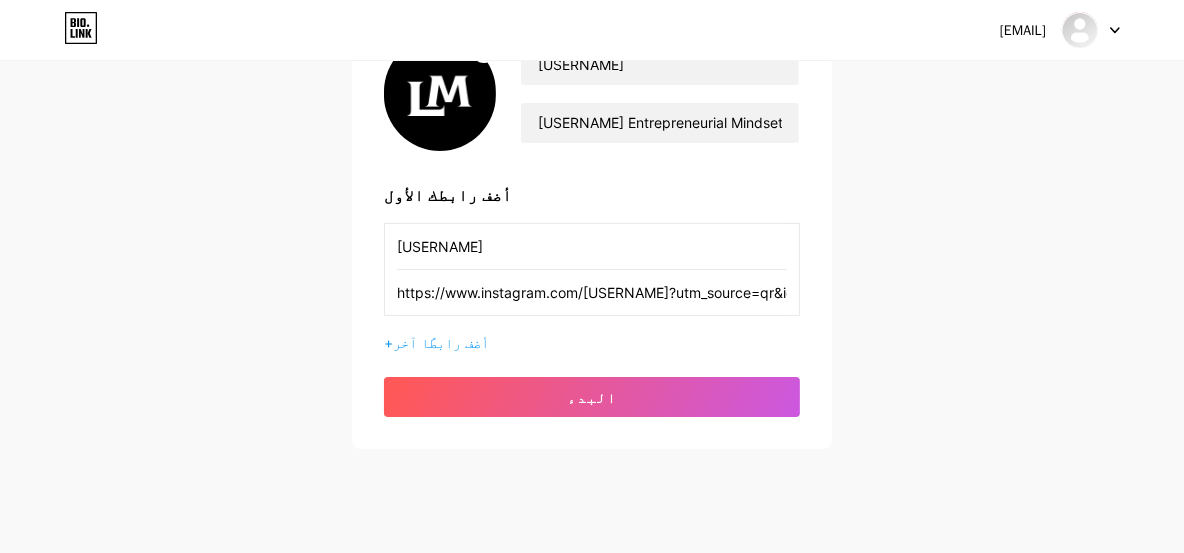 scroll, scrollTop: 0, scrollLeft: 168, axis: horizontal 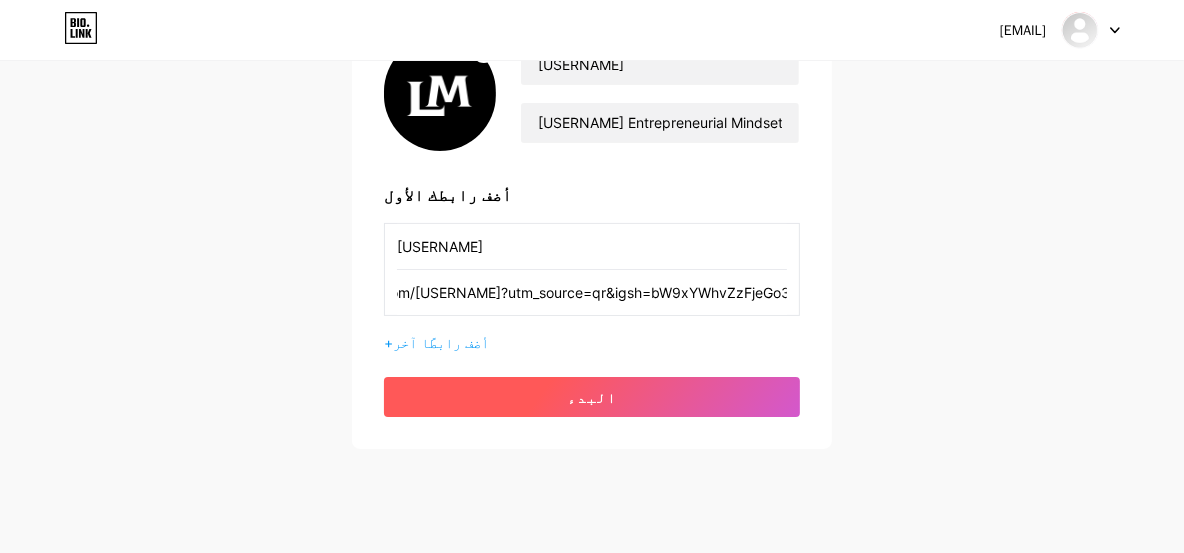 type on "https://www.instagram.com/[USERNAME]?utm_source=qr&igsh=bW9xYWhvZzFjeGo3" 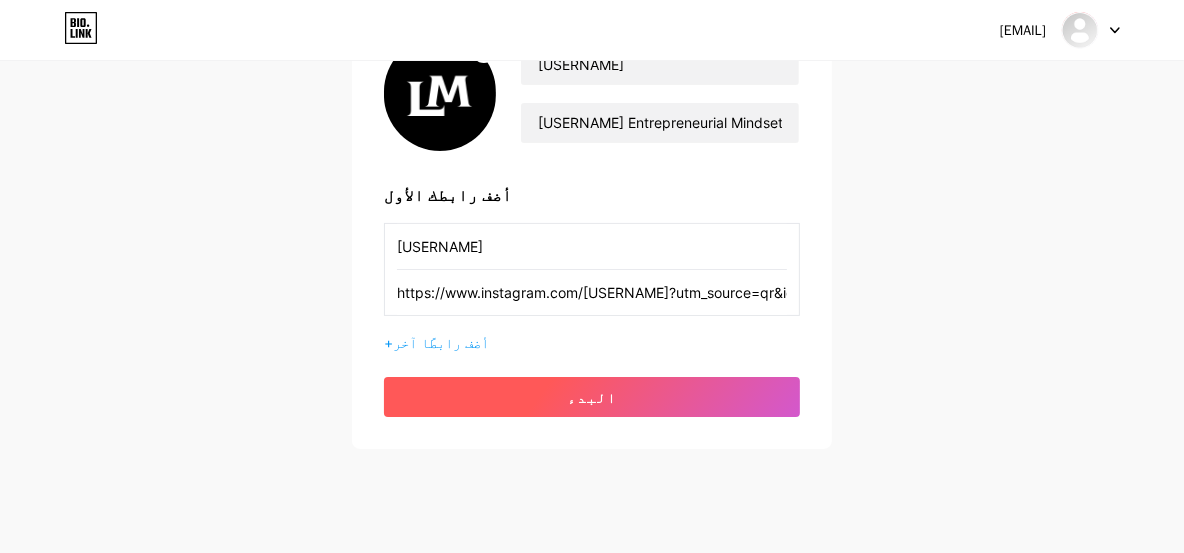 click on "البدء" at bounding box center [592, 397] 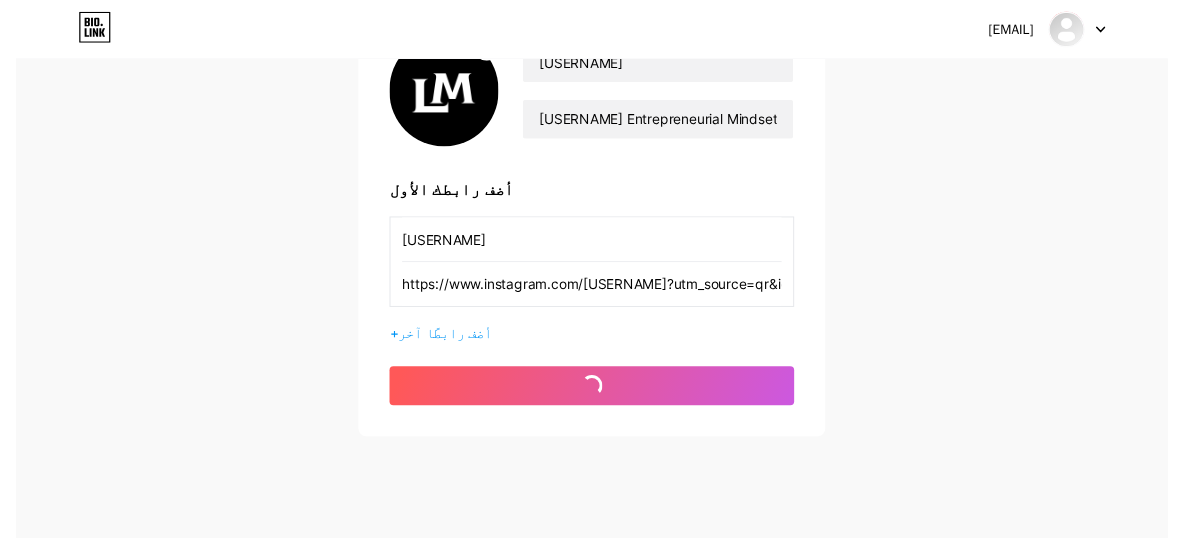 scroll, scrollTop: 0, scrollLeft: 0, axis: both 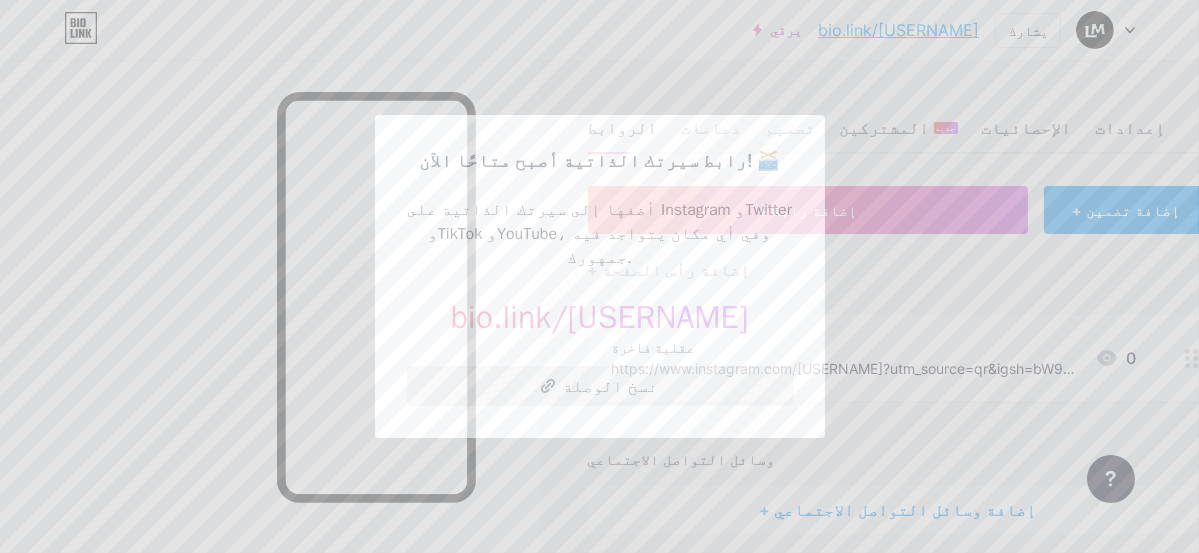 click on "نسخ الوصلة" at bounding box center [611, 386] 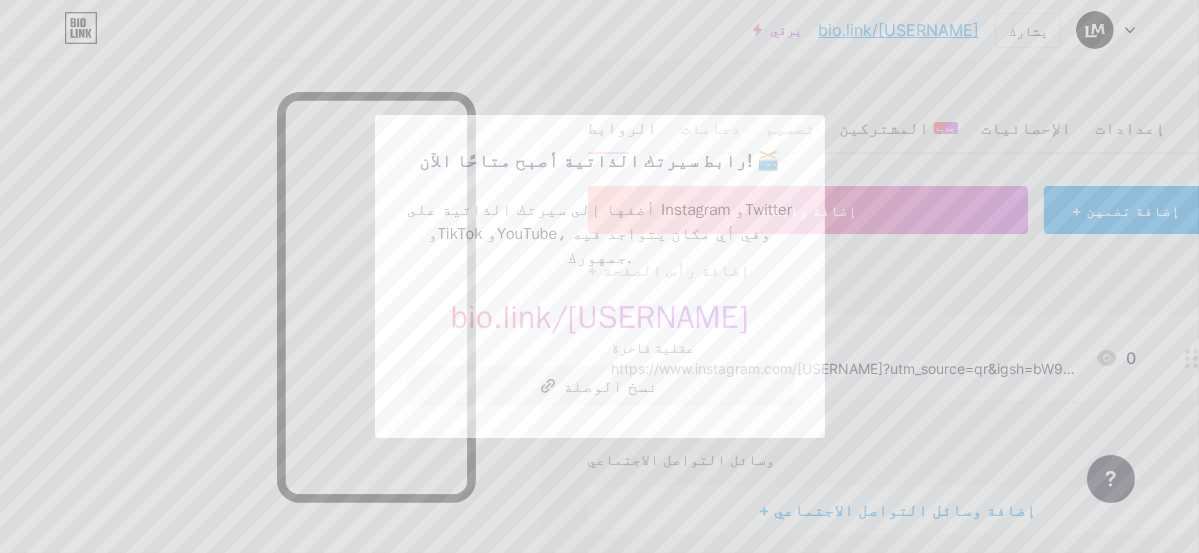 click at bounding box center [599, 276] 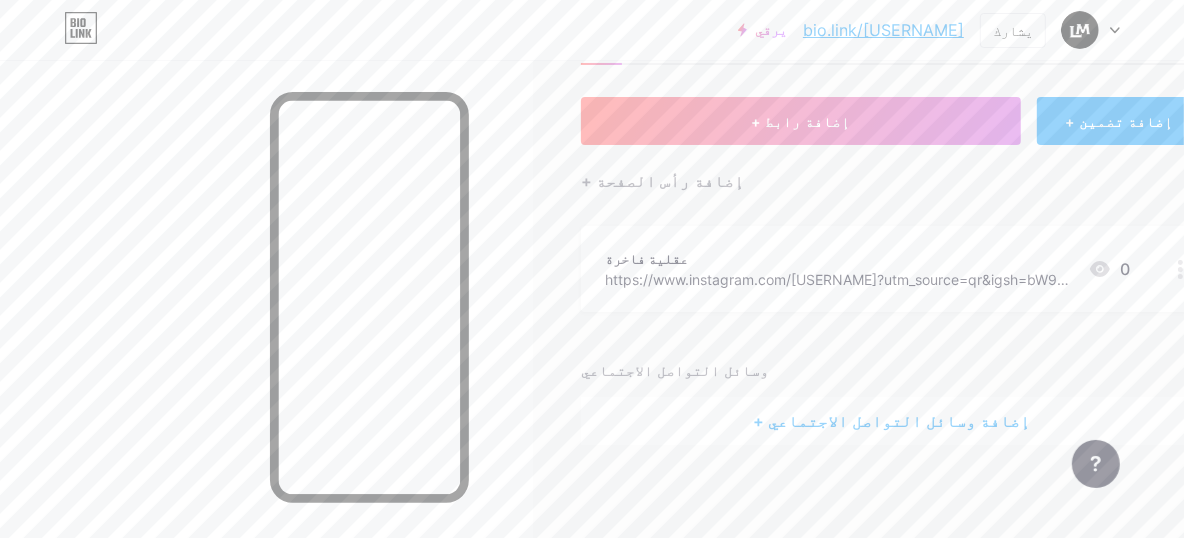 scroll, scrollTop: 94, scrollLeft: 0, axis: vertical 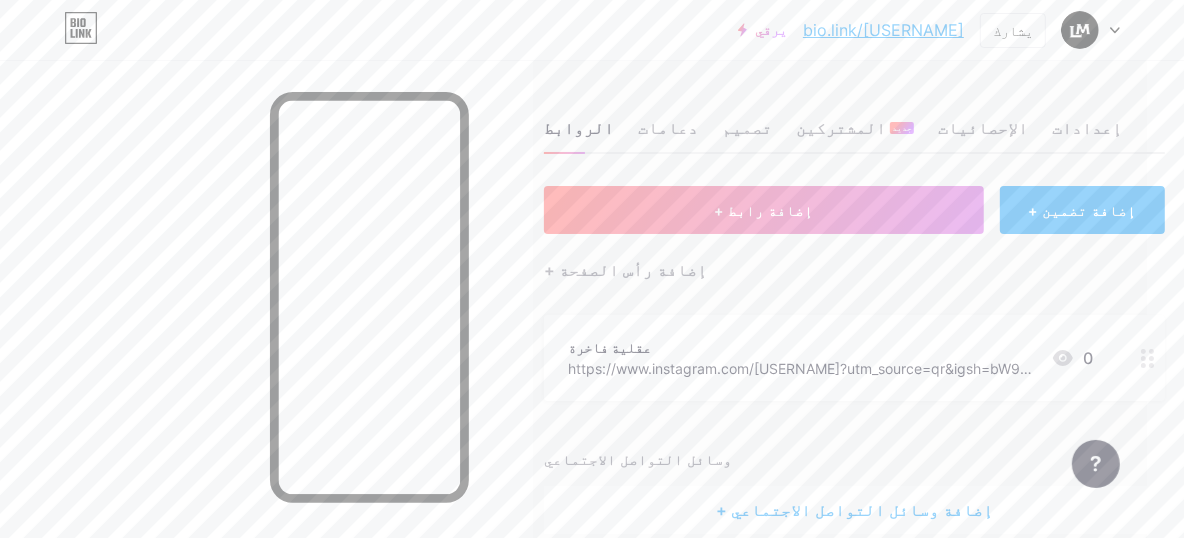 click 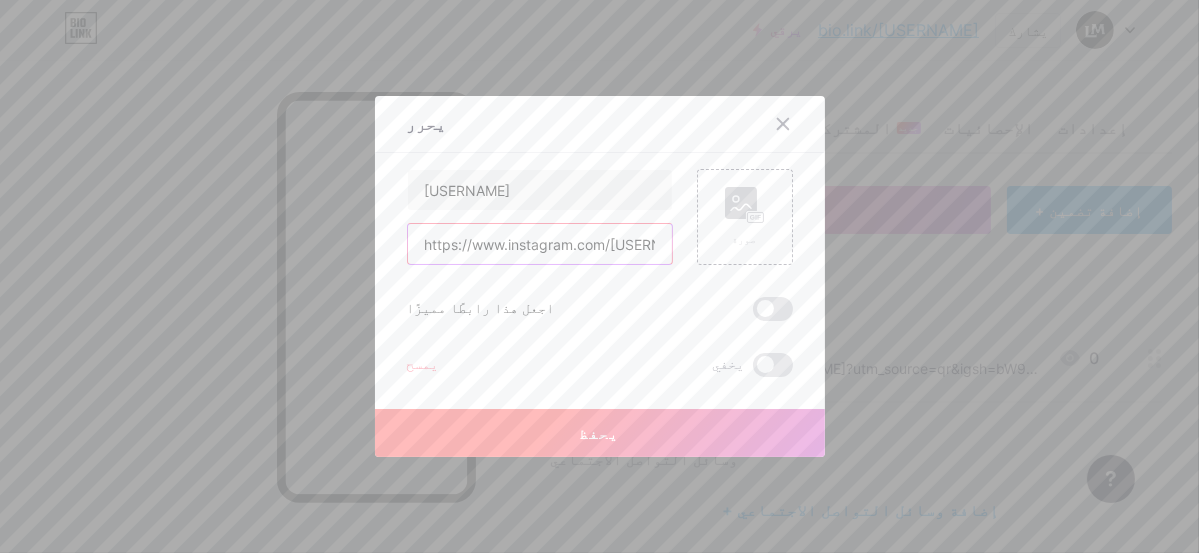 scroll, scrollTop: 0, scrollLeft: 59, axis: horizontal 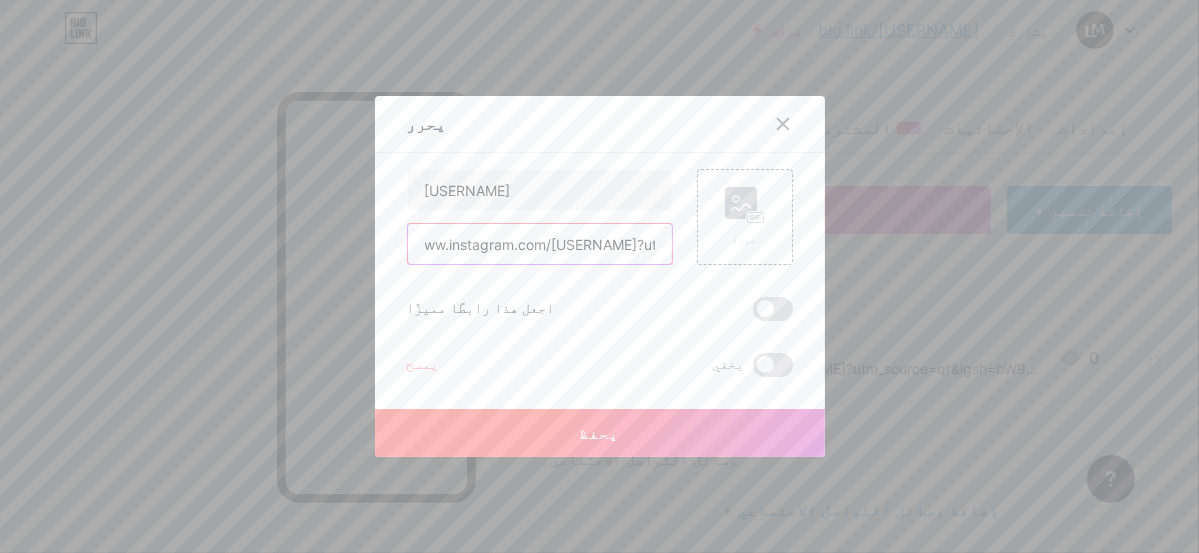 drag, startPoint x: 655, startPoint y: 243, endPoint x: 487, endPoint y: 255, distance: 168.42802 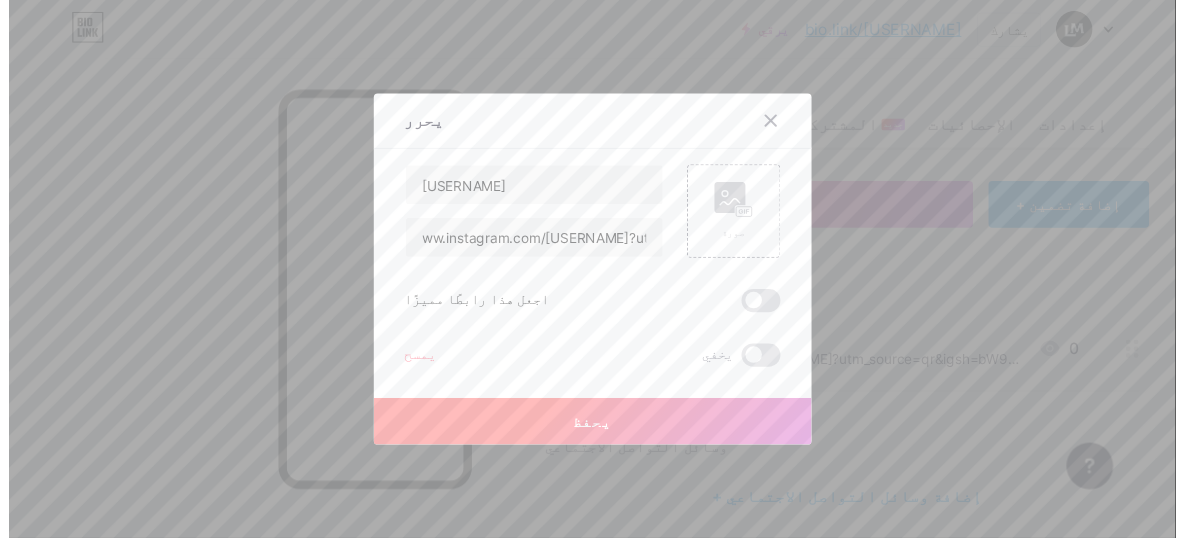 scroll, scrollTop: 0, scrollLeft: 0, axis: both 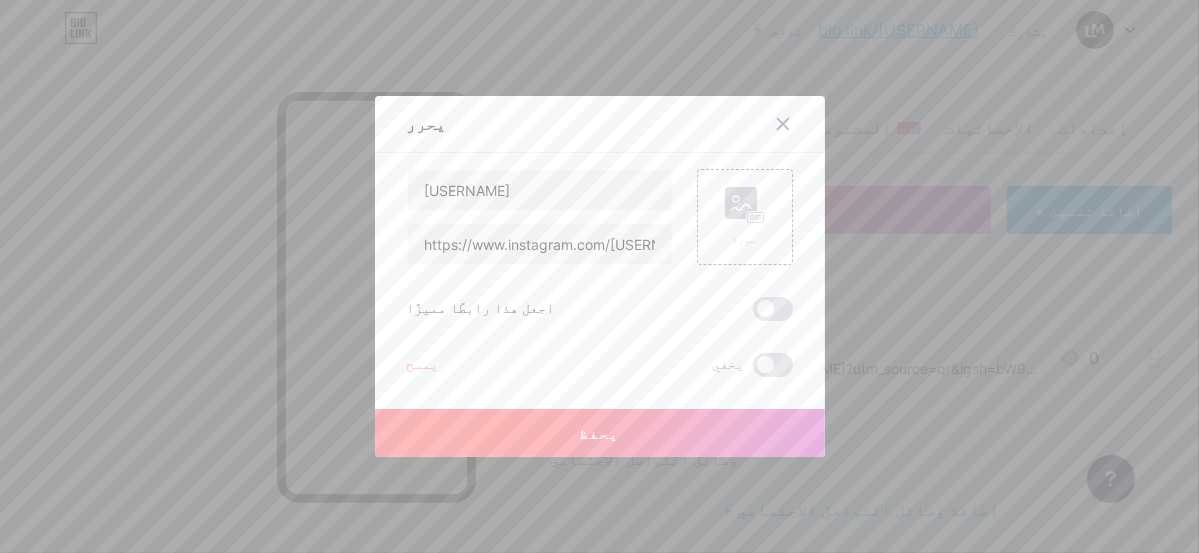 click on "يمسح" at bounding box center [423, 363] 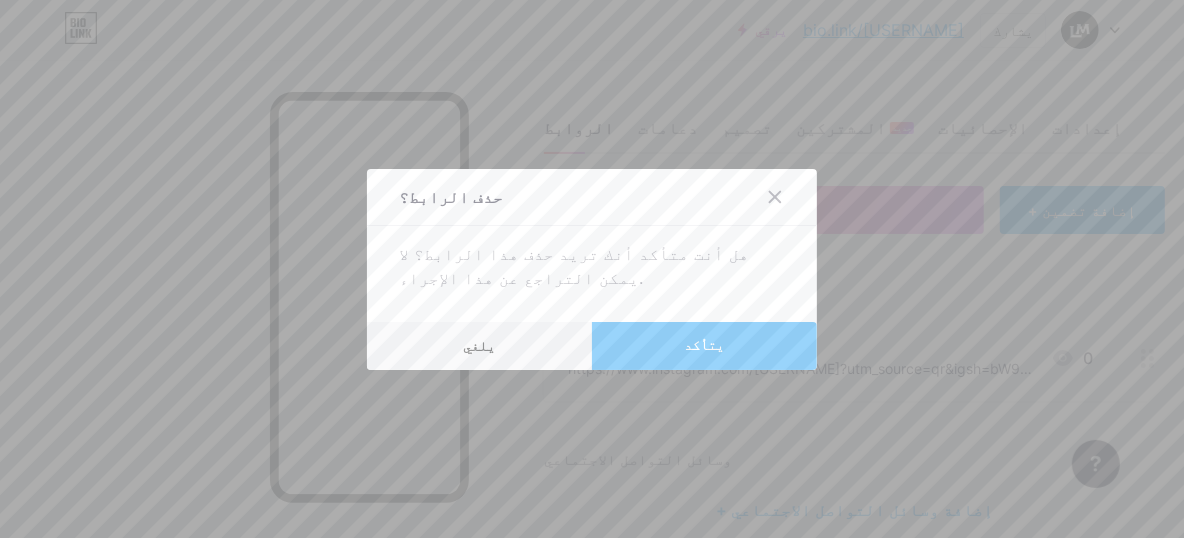 click on "يتأكد" at bounding box center (705, 345) 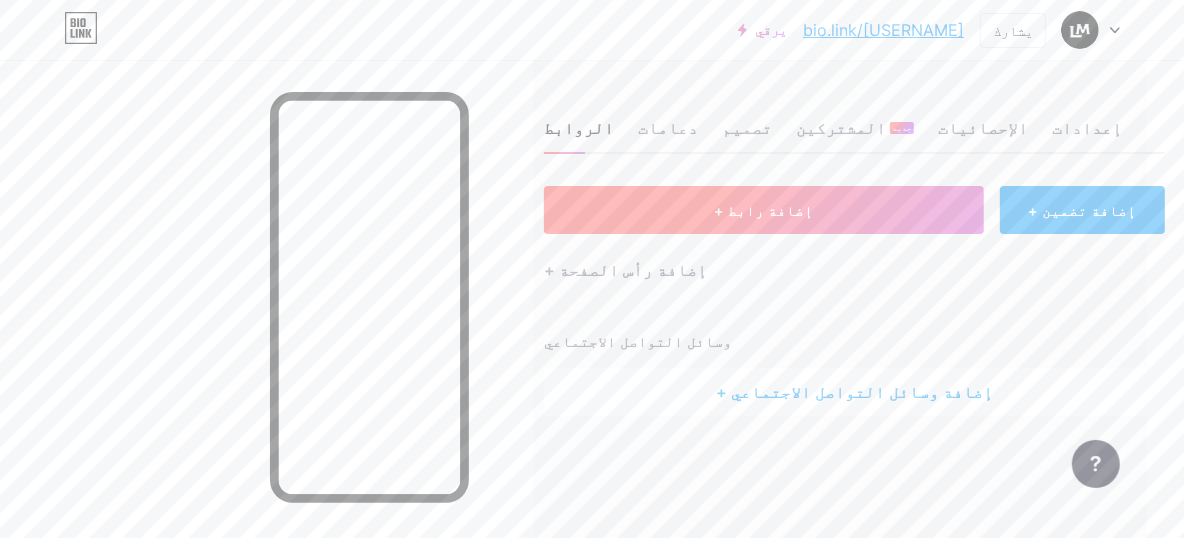 click on "+ إضافة رابط" at bounding box center (763, 210) 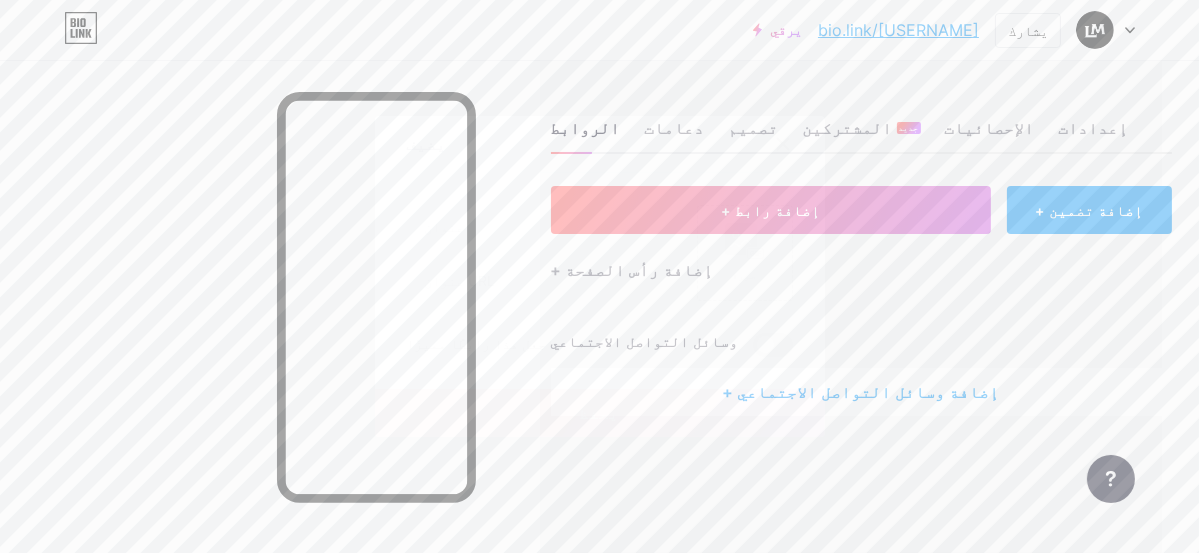click 